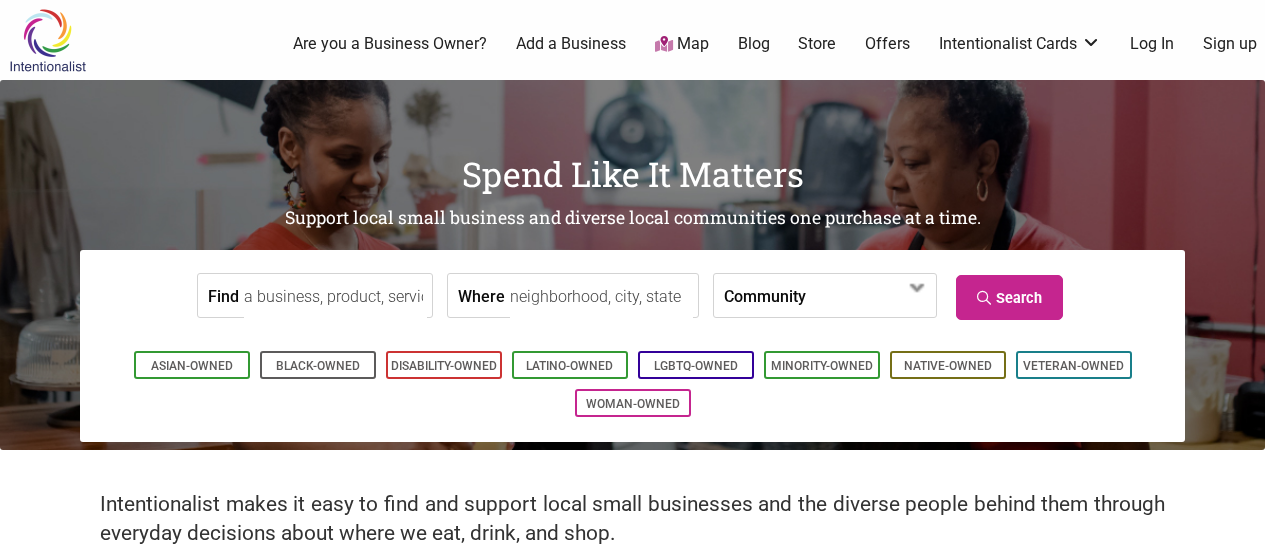 scroll, scrollTop: 0, scrollLeft: 0, axis: both 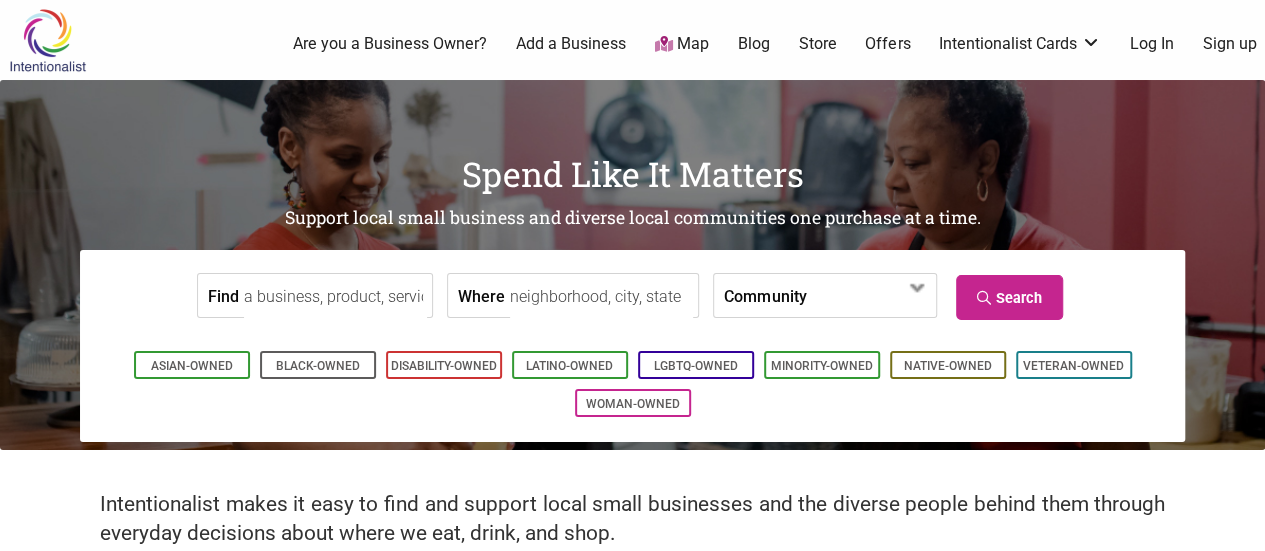 click on "Store" at bounding box center (817, 44) 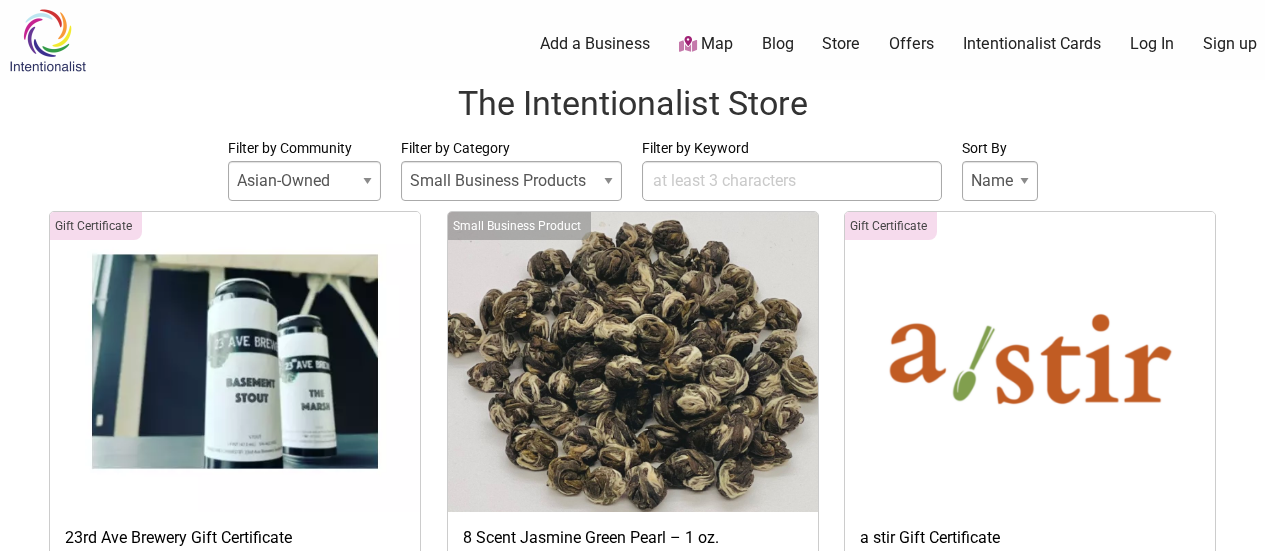 scroll, scrollTop: 0, scrollLeft: 0, axis: both 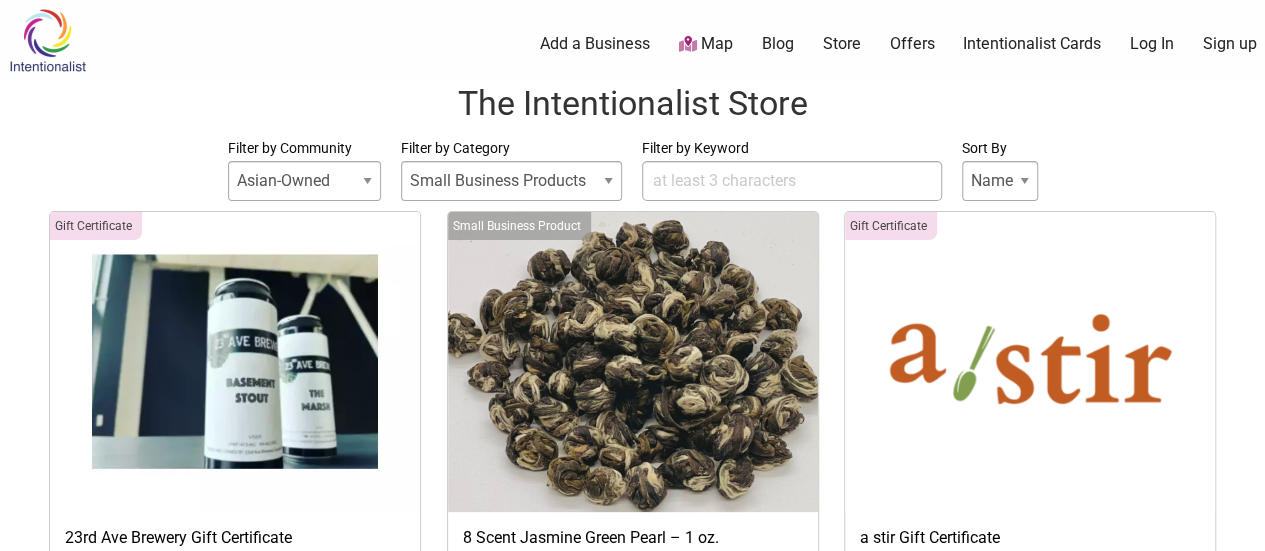 select 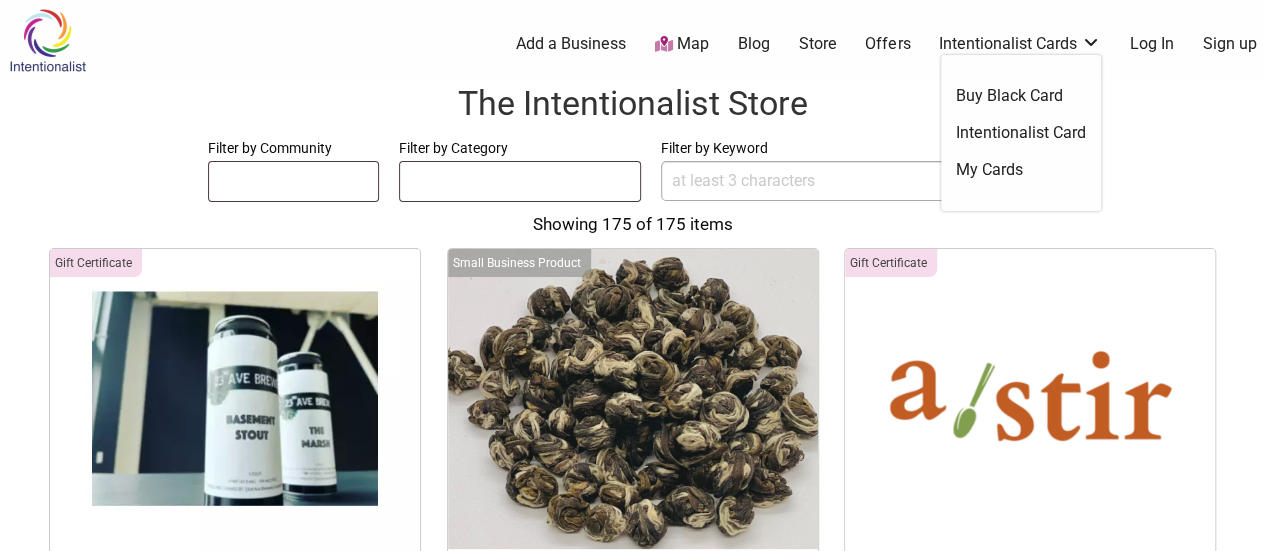 click on "Intentionalist Cards" at bounding box center [1020, 44] 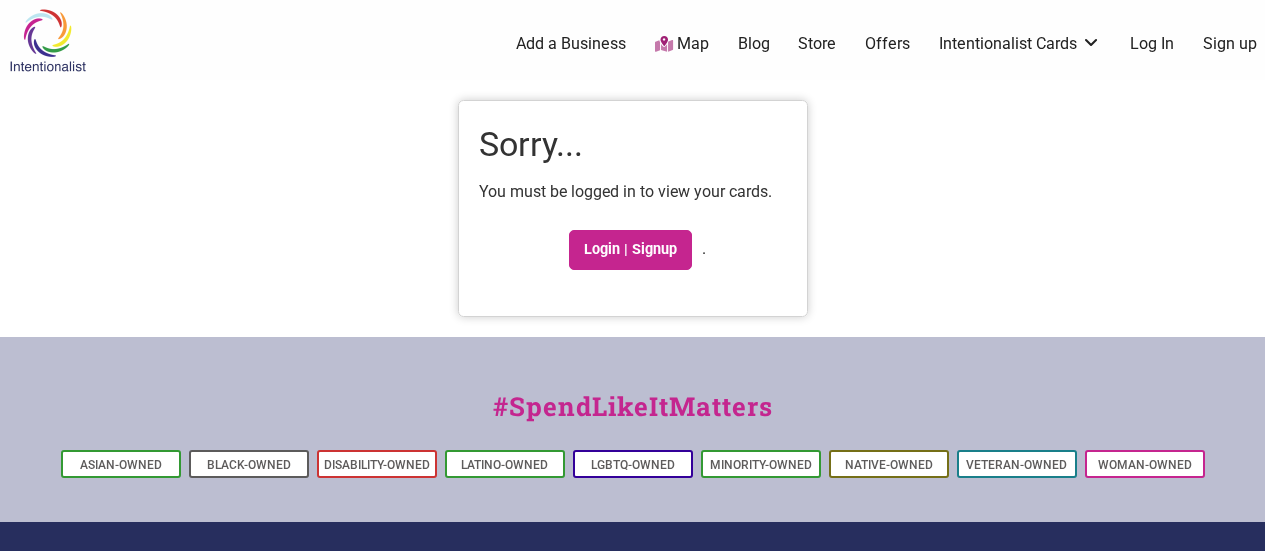 scroll, scrollTop: 0, scrollLeft: 0, axis: both 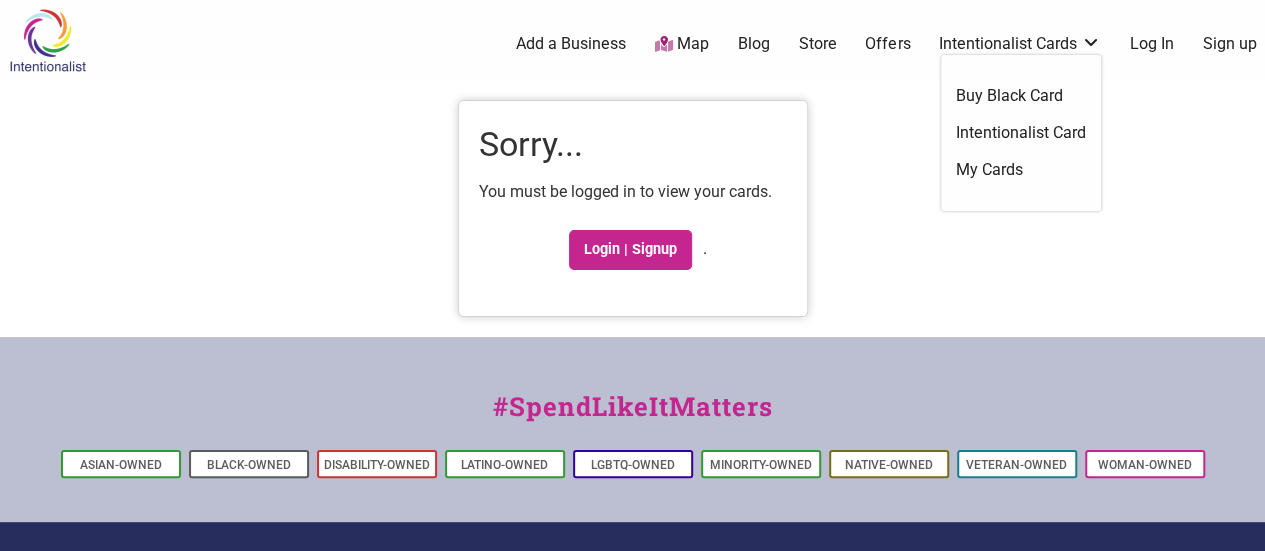 click on "Intentionalist Card" at bounding box center [1021, 133] 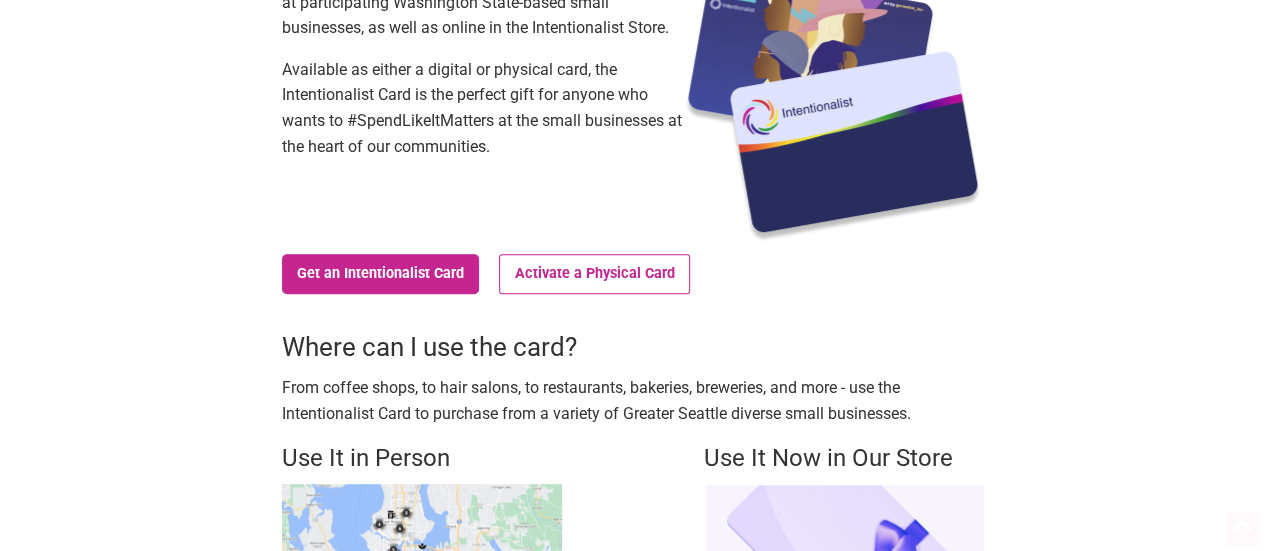 scroll, scrollTop: 256, scrollLeft: 0, axis: vertical 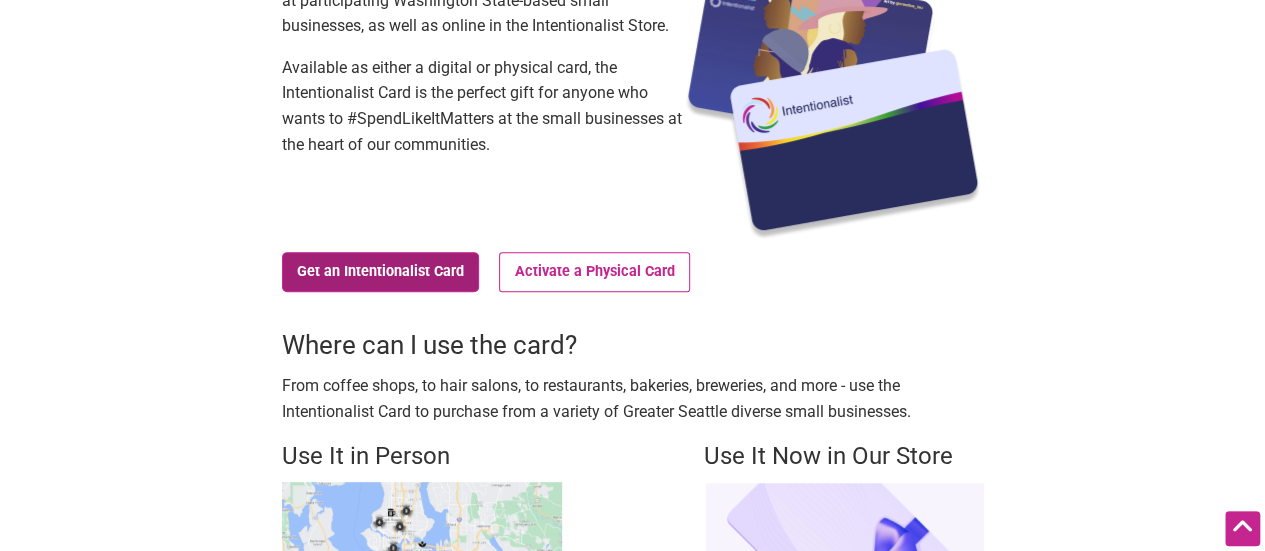 click on "Get an Intentionalist
Card" at bounding box center (381, 272) 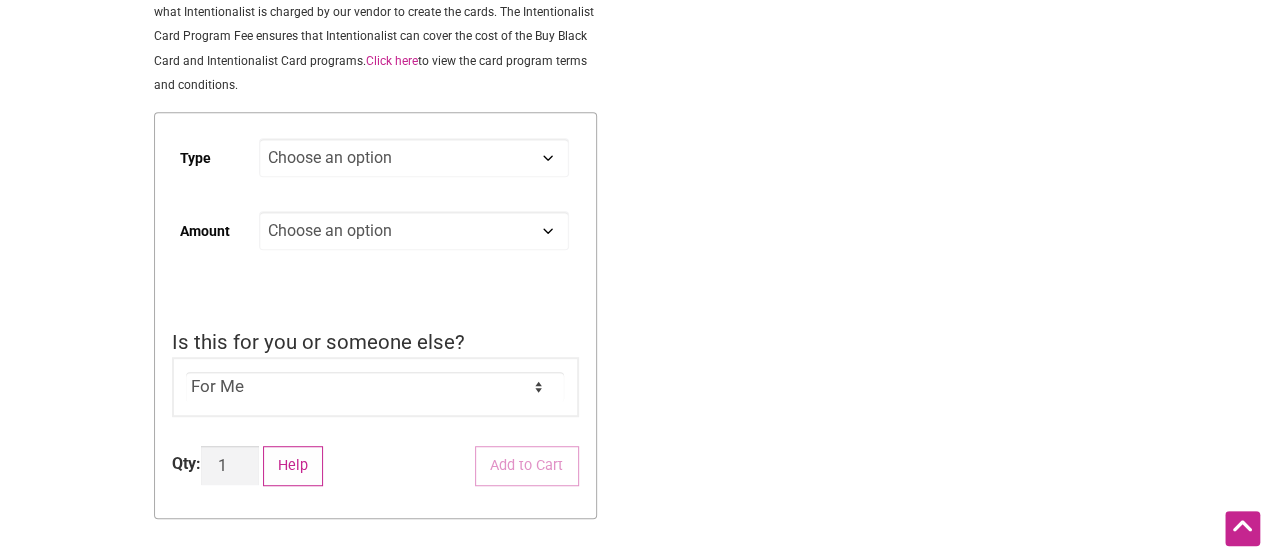scroll, scrollTop: 440, scrollLeft: 0, axis: vertical 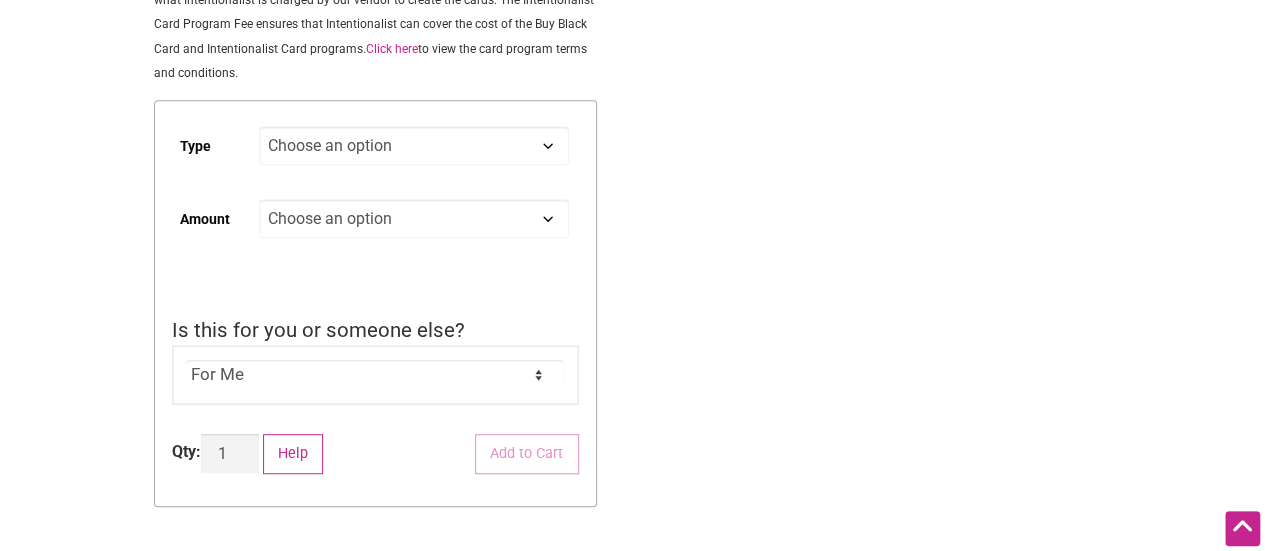click on "Choose an option Digital Physical" 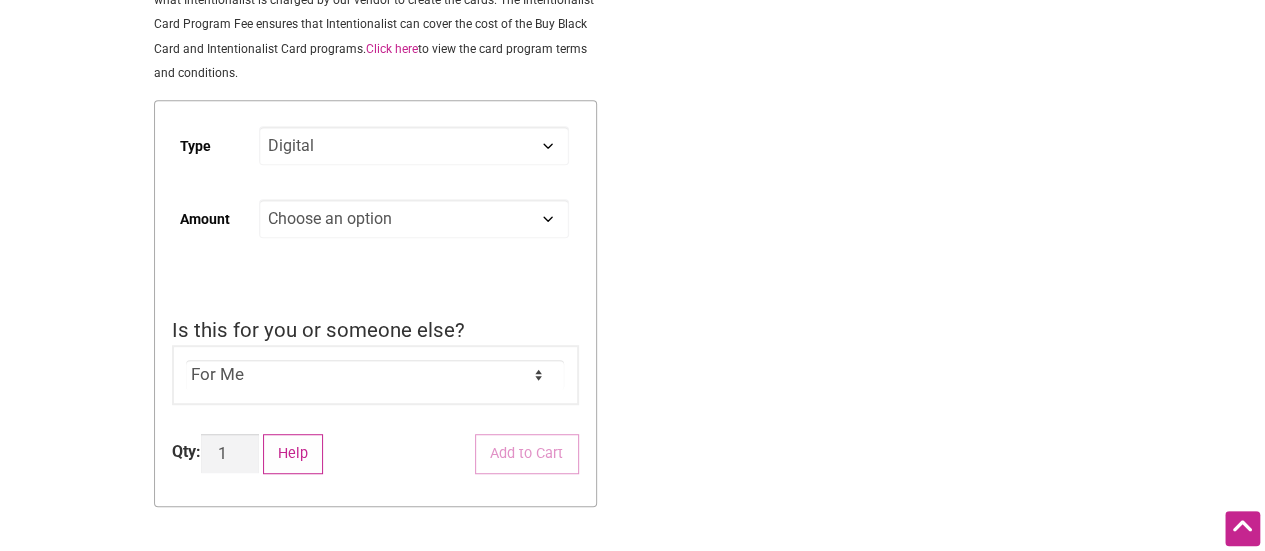 click on "Choose an option Digital Physical" 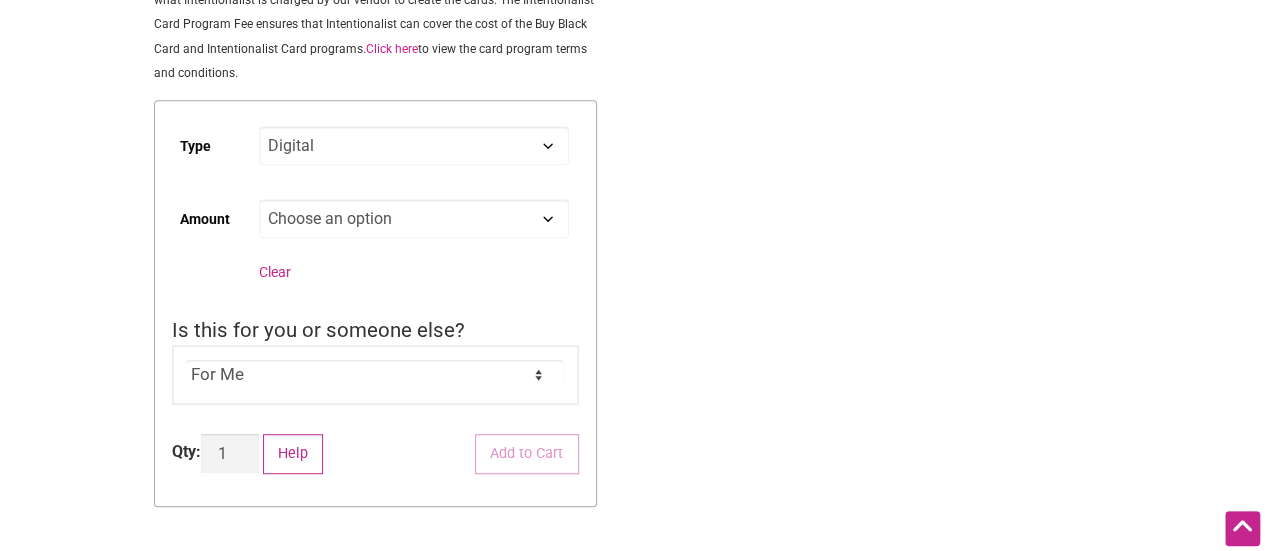click on "For Me For Someone Else" 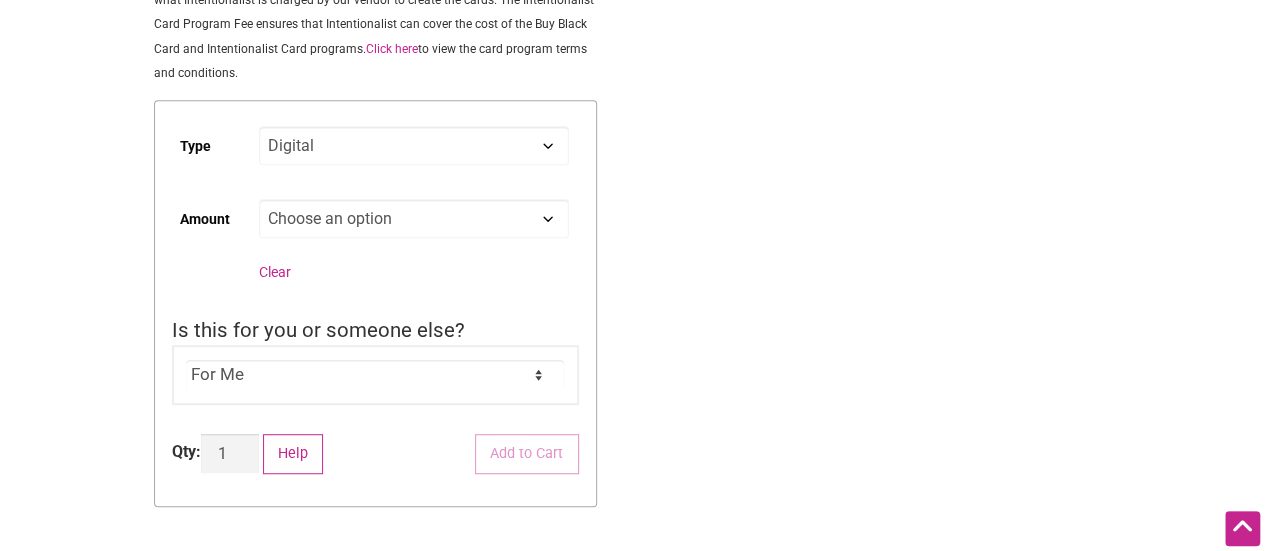 select on "For Someone Else" 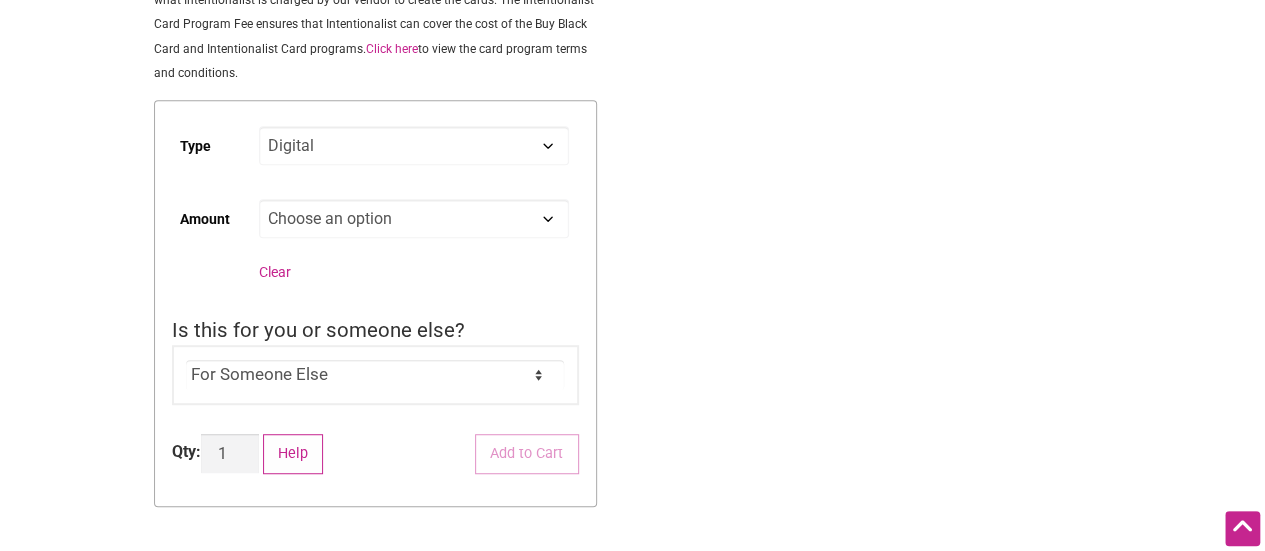 click on "For Me For Someone Else" 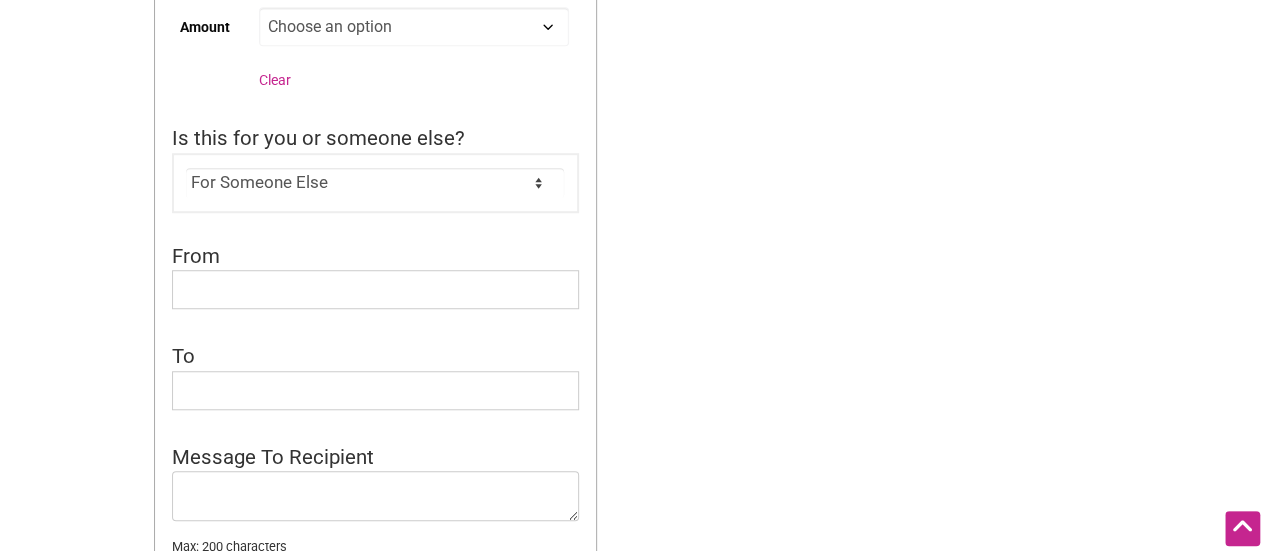 scroll, scrollTop: 633, scrollLeft: 0, axis: vertical 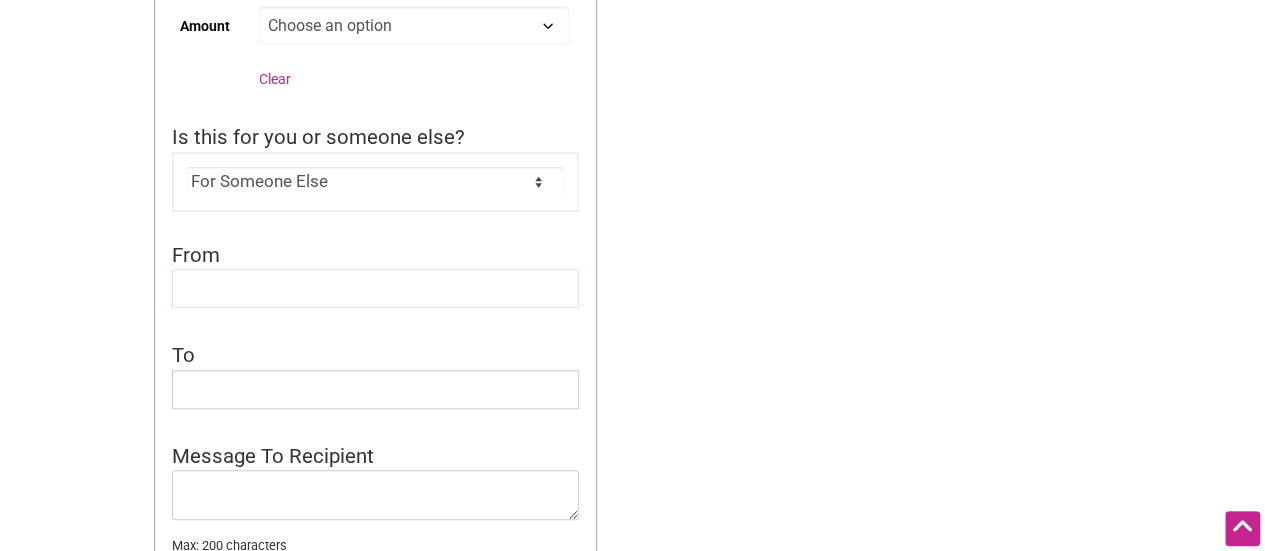 click 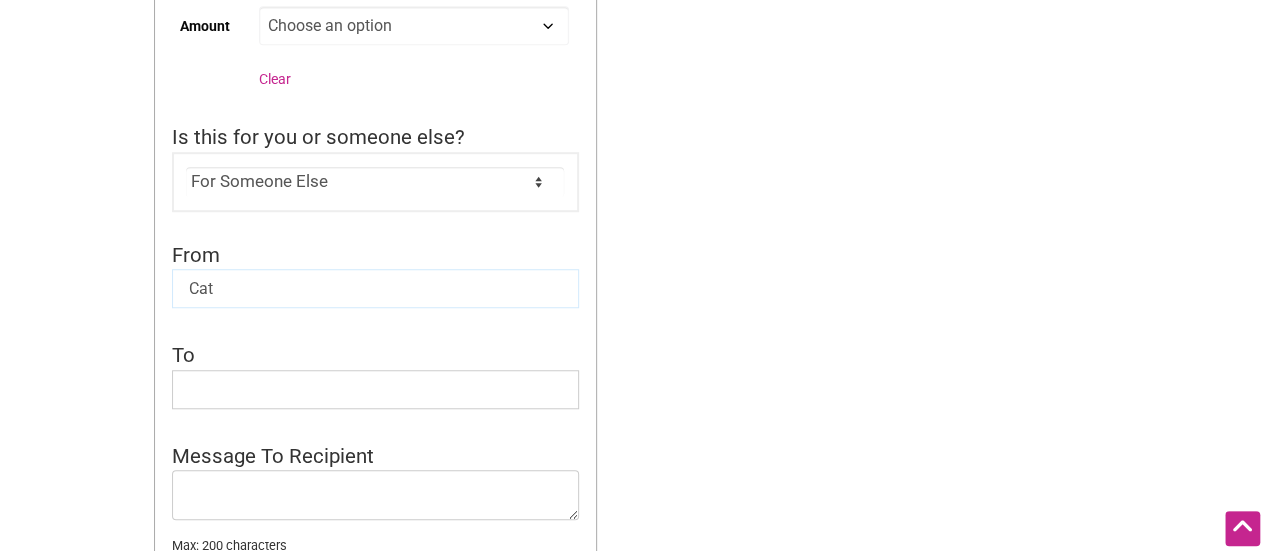 type on "Cat" 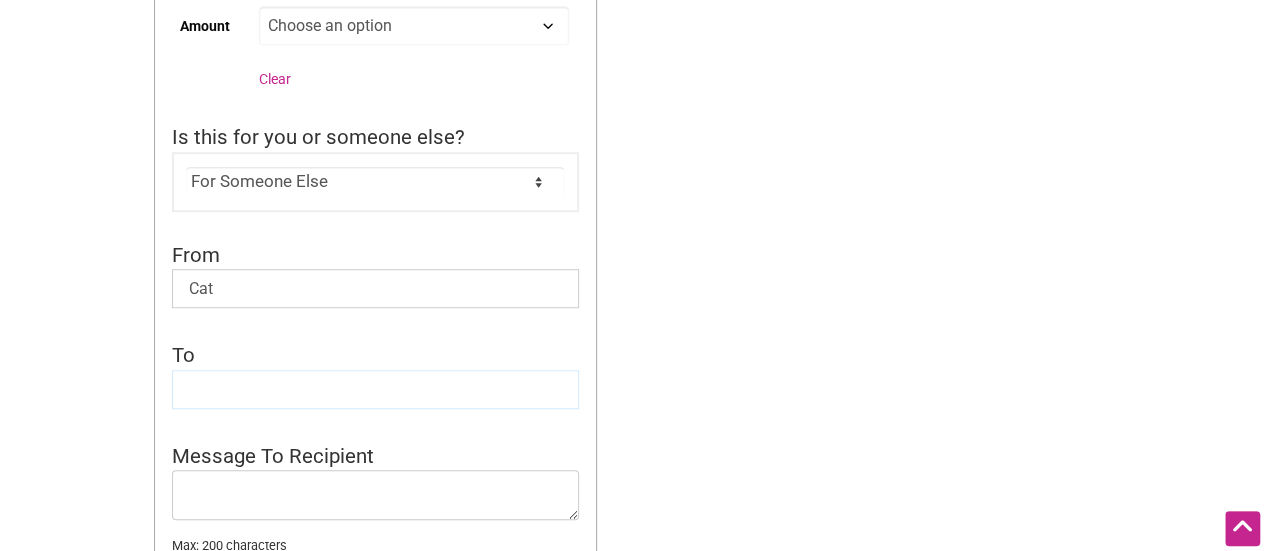 click 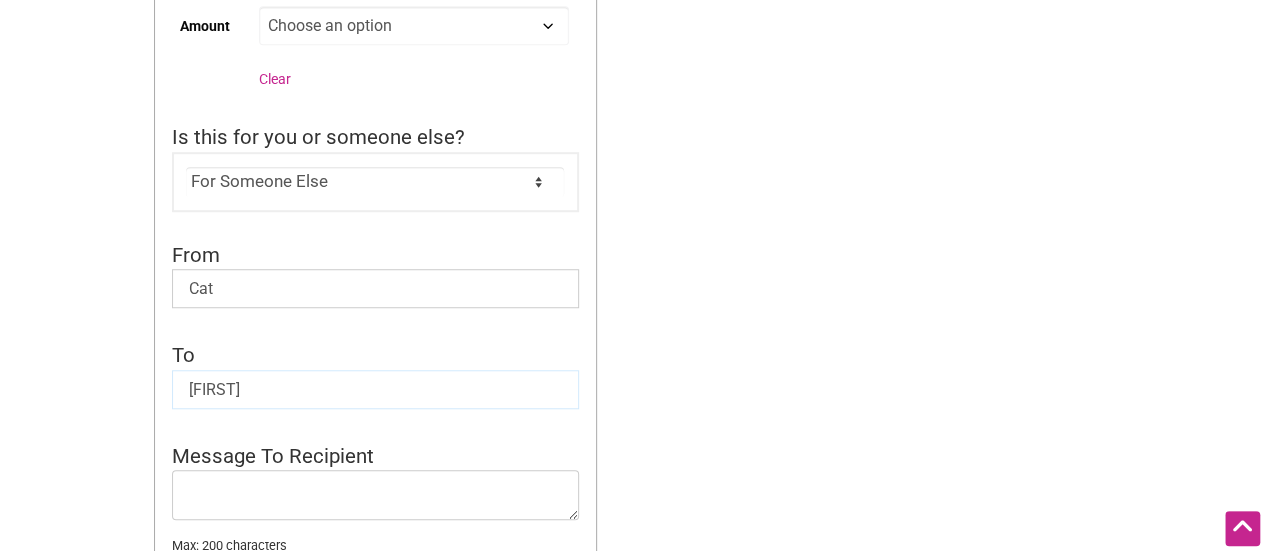 type on "[FIRST]" 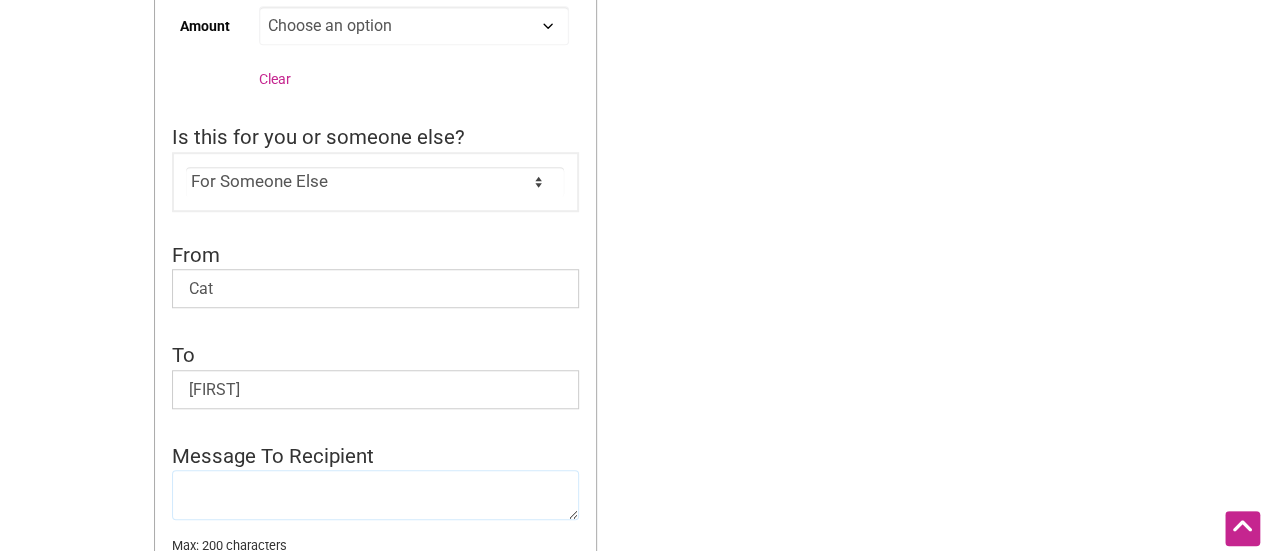 click 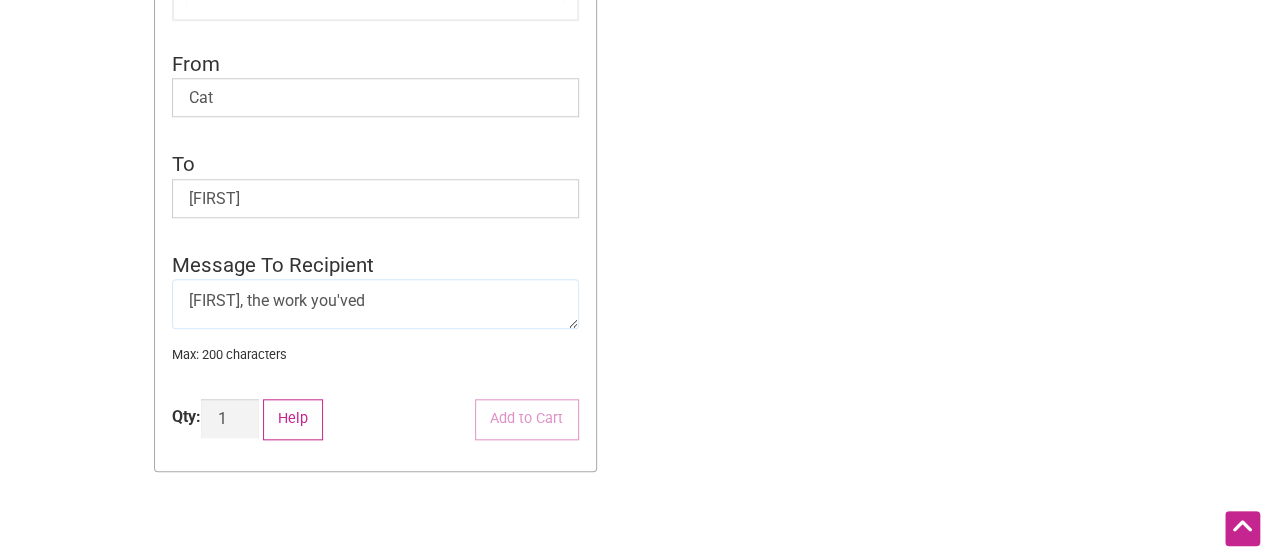 scroll, scrollTop: 828, scrollLeft: 0, axis: vertical 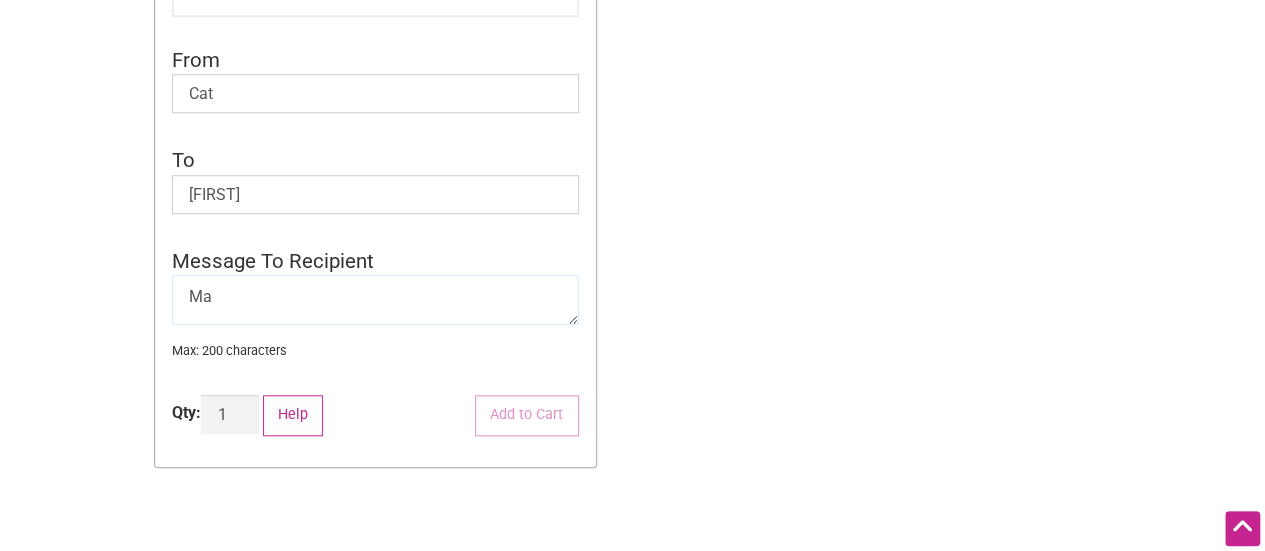 type on "M" 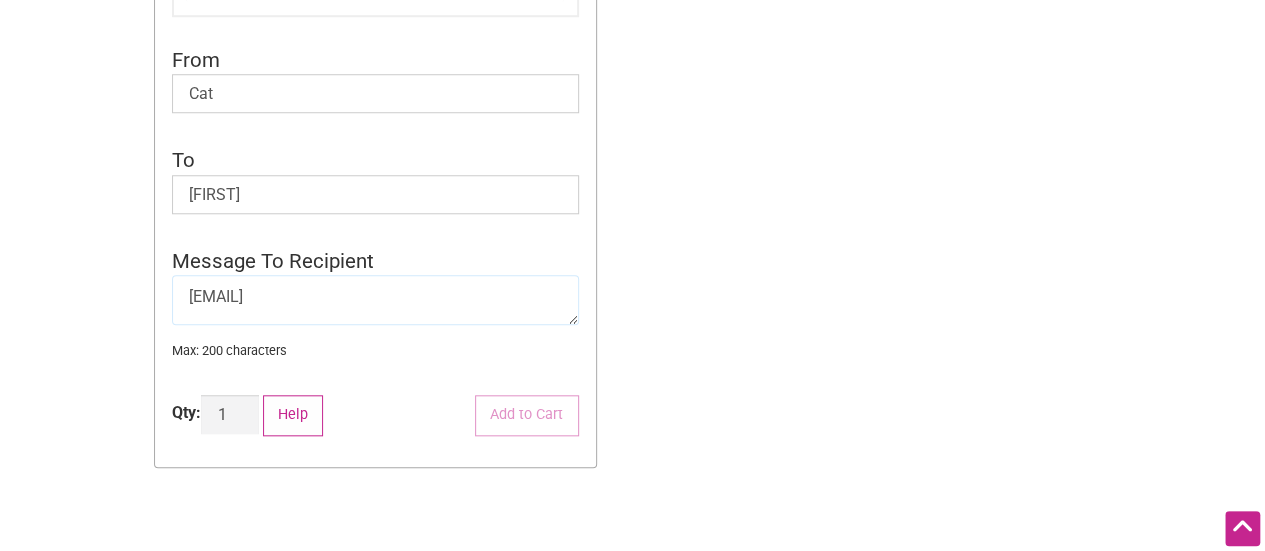 scroll, scrollTop: 32, scrollLeft: 0, axis: vertical 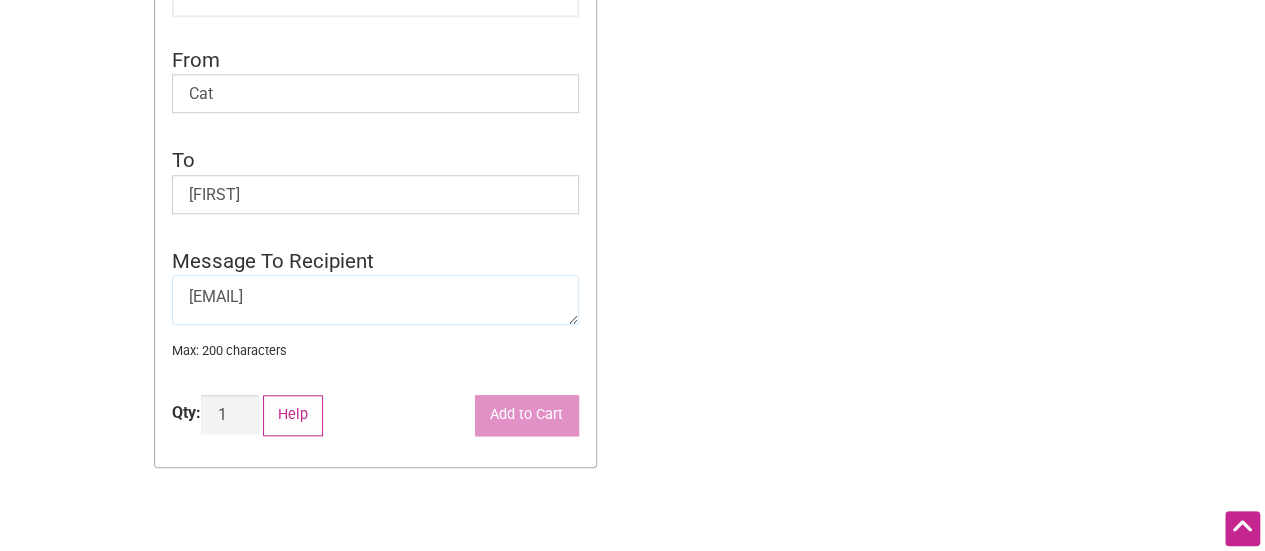 type on "Just wanted to say thank you for all the hard work you've put in so far this year. Appreciate you and am so grateful to work with you." 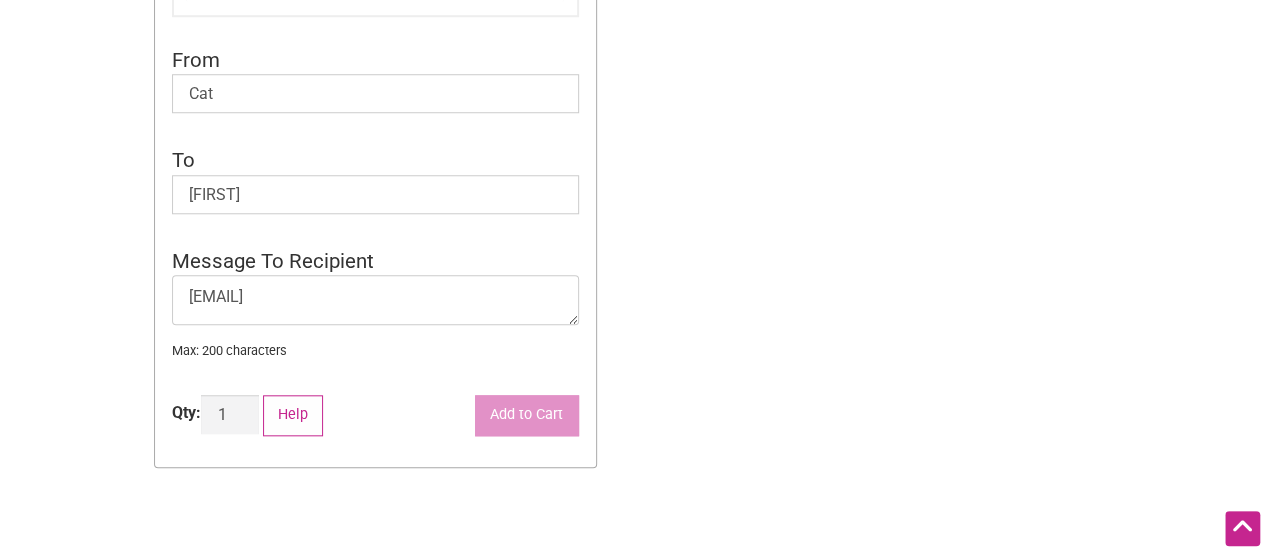 click on "Add to Cart" 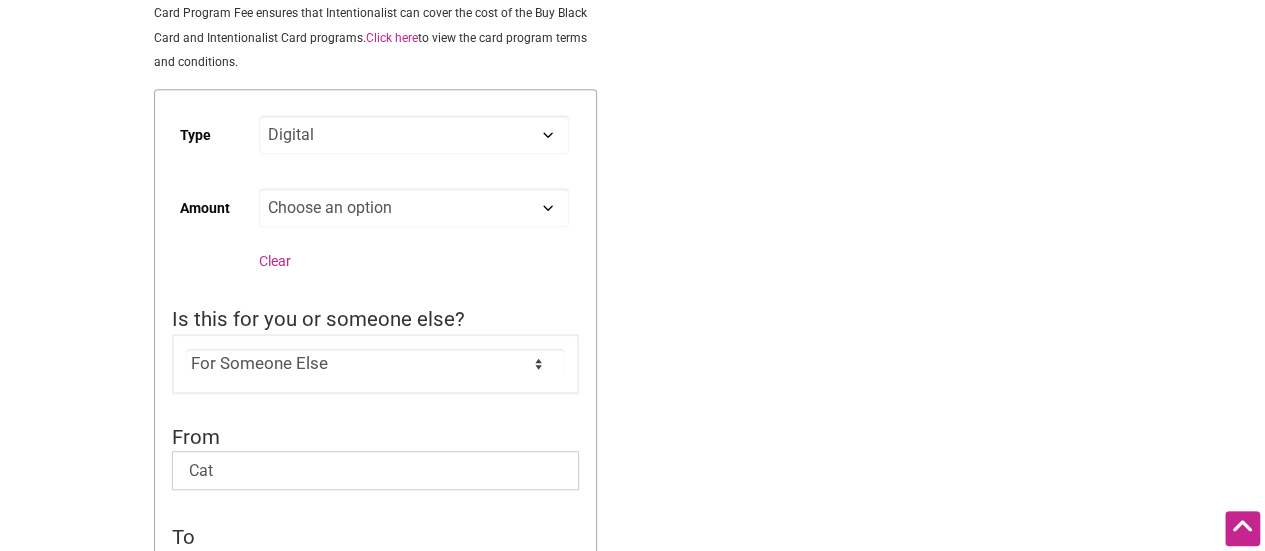 scroll, scrollTop: 450, scrollLeft: 0, axis: vertical 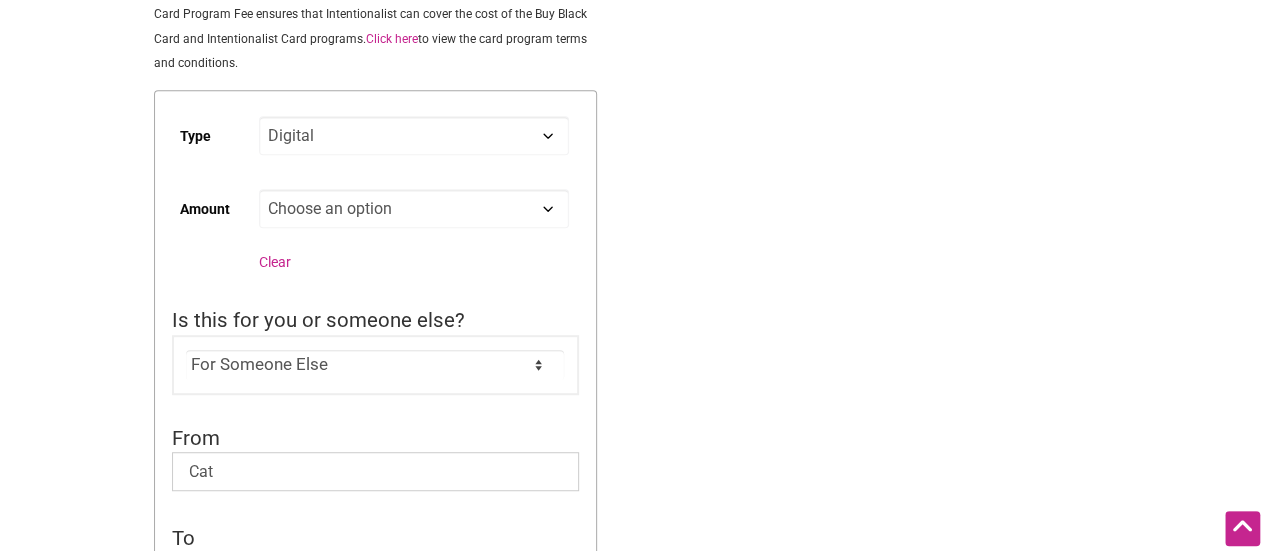 click on "Choose an option Custom 25 50 100 150 200 250 500" 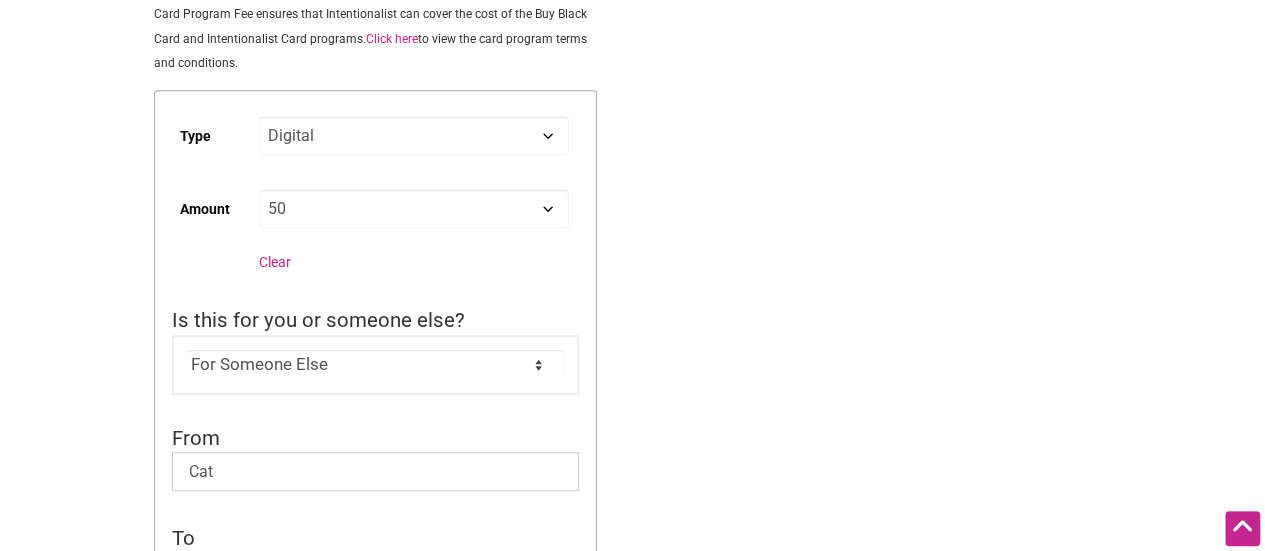 click on "Choose an option Custom 25 50 100 150 200 250 500" 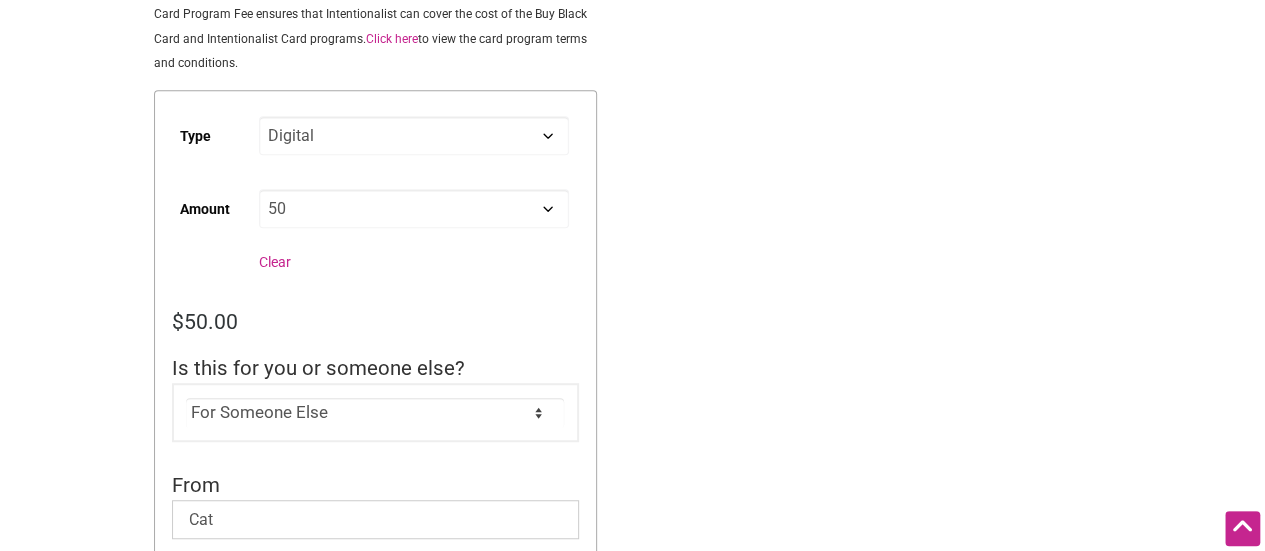 click on "Intentionalist
Spend like it matters
0 Add a Business
Map
Blog
Store
Offers
Intentionalist Cards
Buy Black Card
Intentionalist Card
My Cards
Log In Sign up
Intentionalist
Intentionalist Card $ 50.00
The Intentionalist Card can be used in person and online at participating Washington State-based diverse small businesses, as well as online in the Intentionalist Store.
With the option to use the card yourself, or to gift either a physical or digital Intentionalist Card, we make it easy for you to empower others to #SpendLikeItMatters!
Click here  to view the card program terms and conditions." at bounding box center [632, 552] 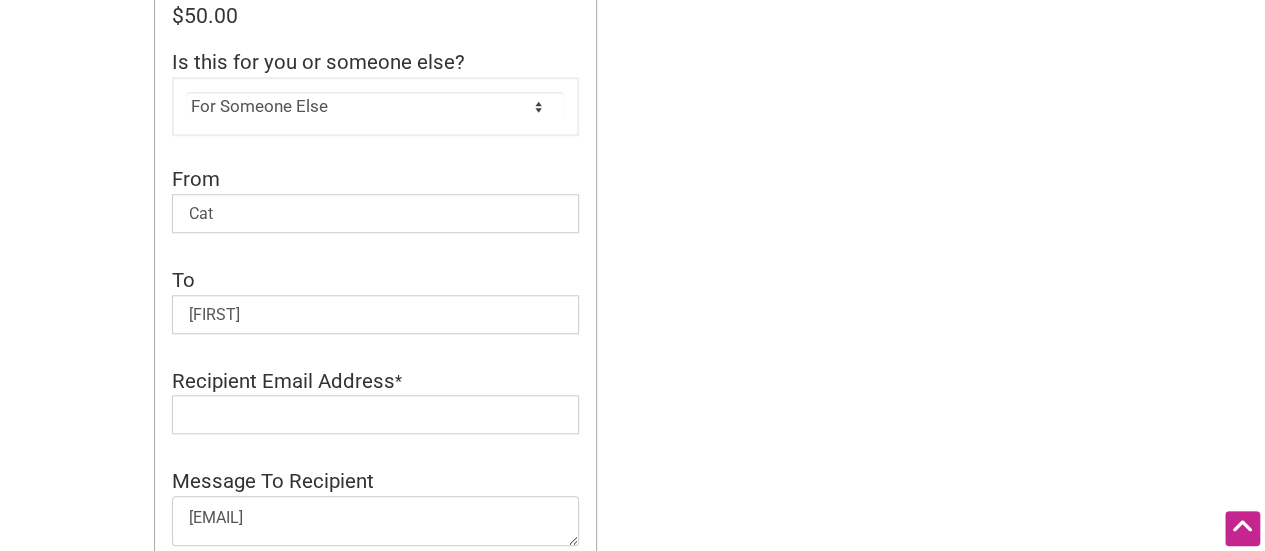 scroll, scrollTop: 1050, scrollLeft: 0, axis: vertical 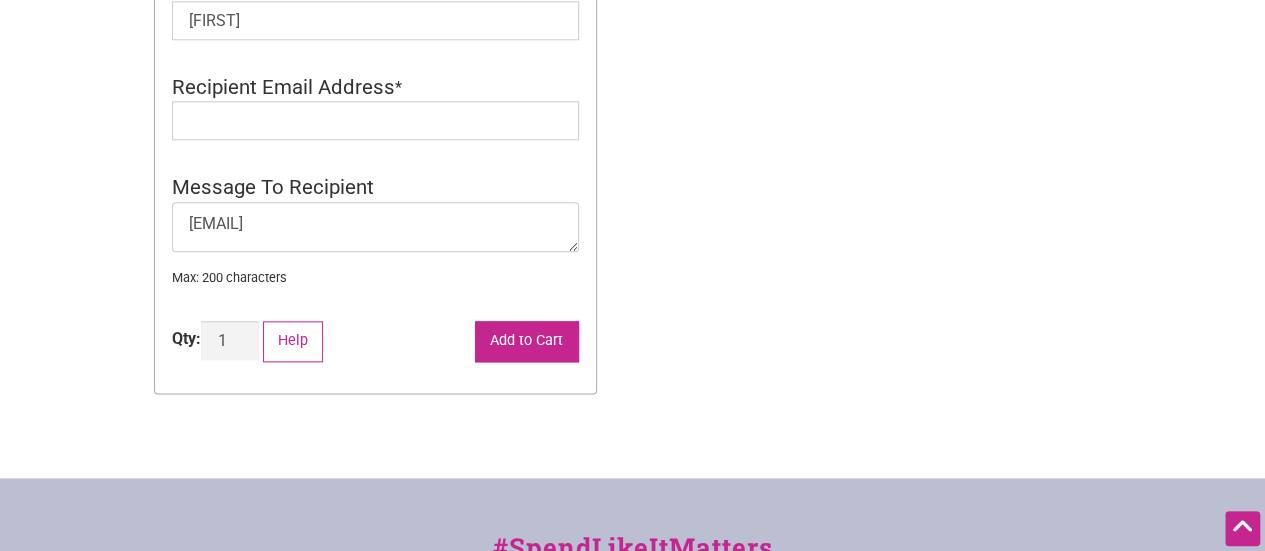 click on "Add to Cart" 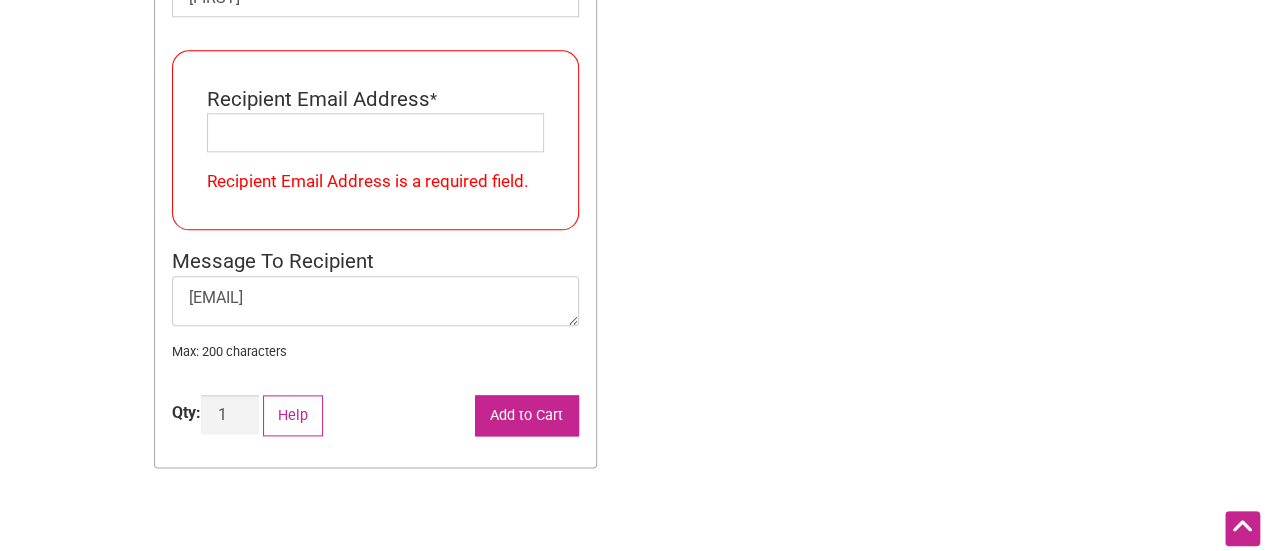 scroll, scrollTop: 1075, scrollLeft: 0, axis: vertical 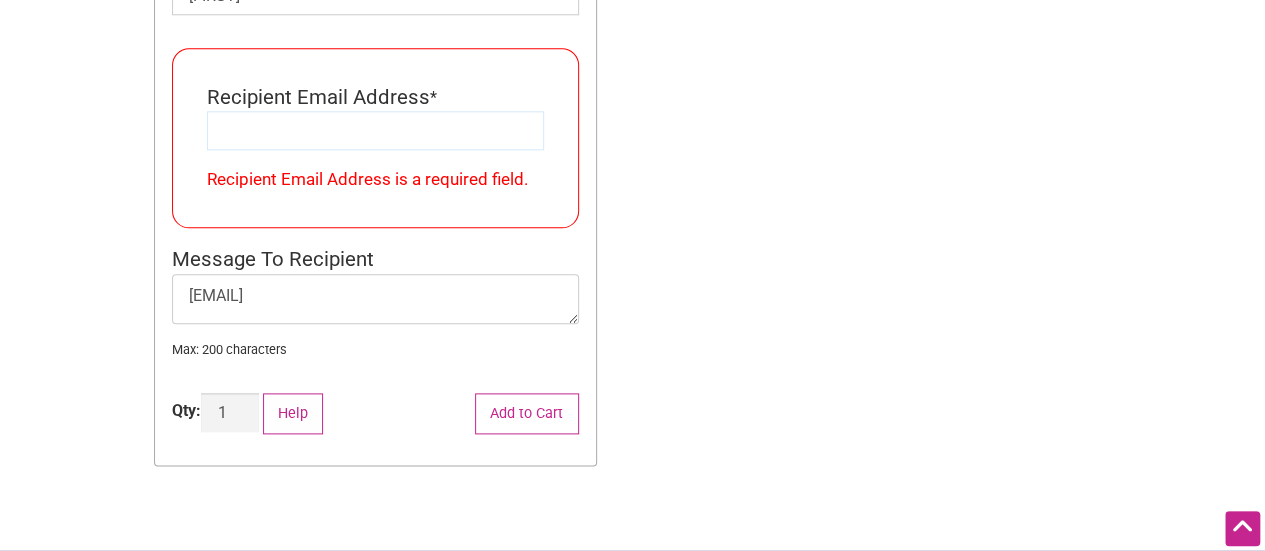 click 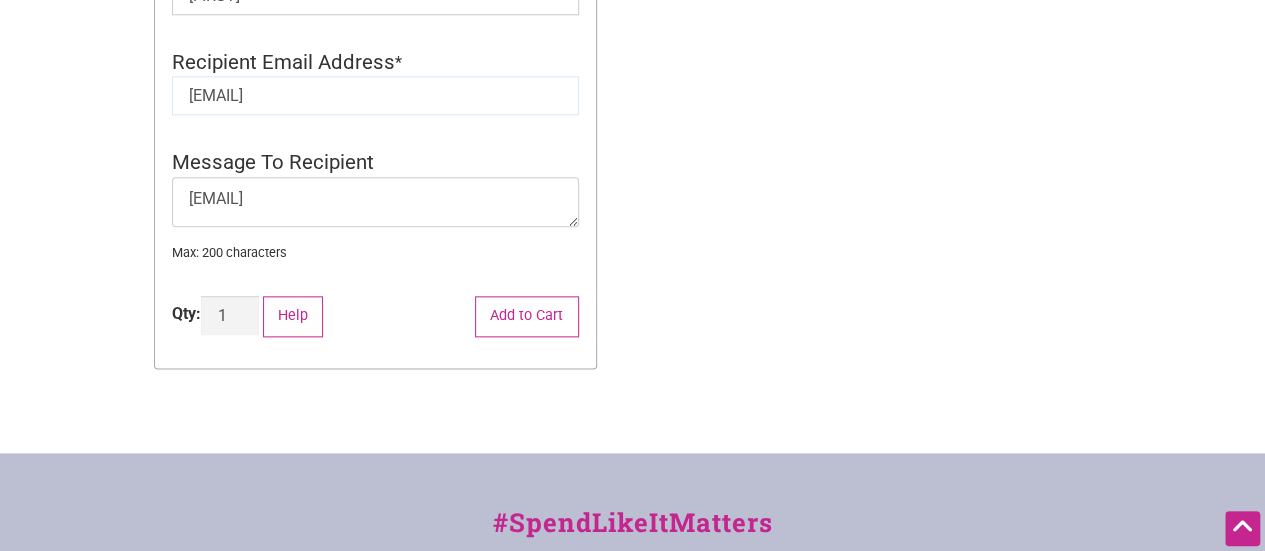 type on "[EMAIL]" 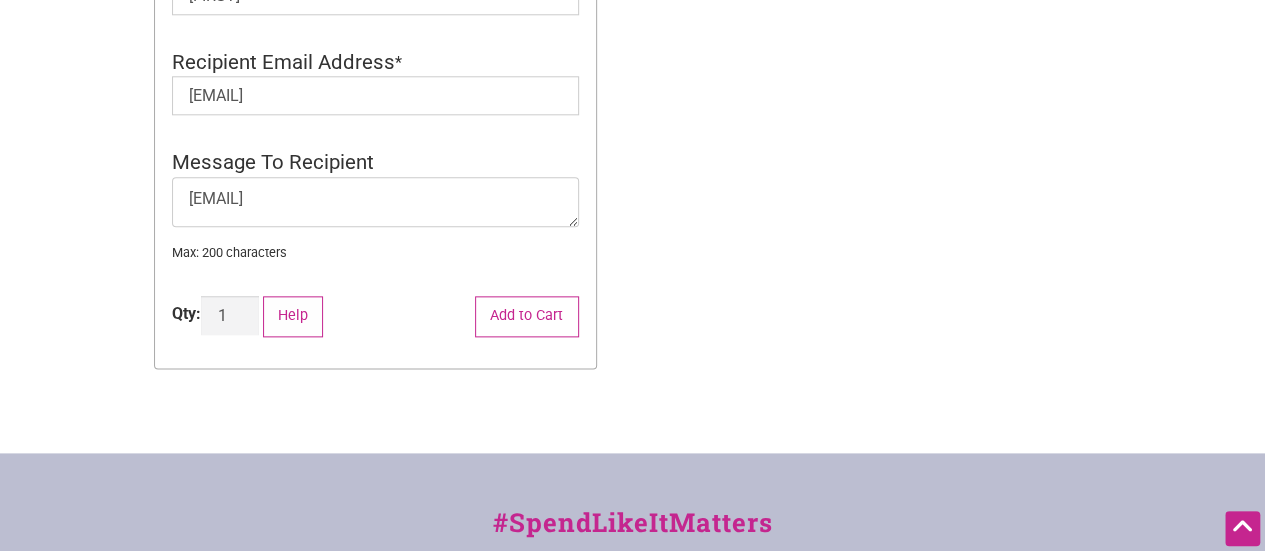 click on "Intentionalist
Spend like it matters
0 Add a Business
Map
Blog
Store
Offers
Intentionalist Cards
Buy Black Card
Intentionalist Card
My Cards
Log In Sign up
Intentionalist
Intentionalist Card $ 50.00
The Intentionalist Card can be used in person and online at participating Washington State-based diverse small businesses, as well as online in the Intentionalist Store.
With the option to use the card yourself, or to gift either a physical or digital Intentionalist Card, we make it easy for you to empower others to #SpendLikeItMatters!
Click here  to view the card program terms and conditions." at bounding box center (632, -73) 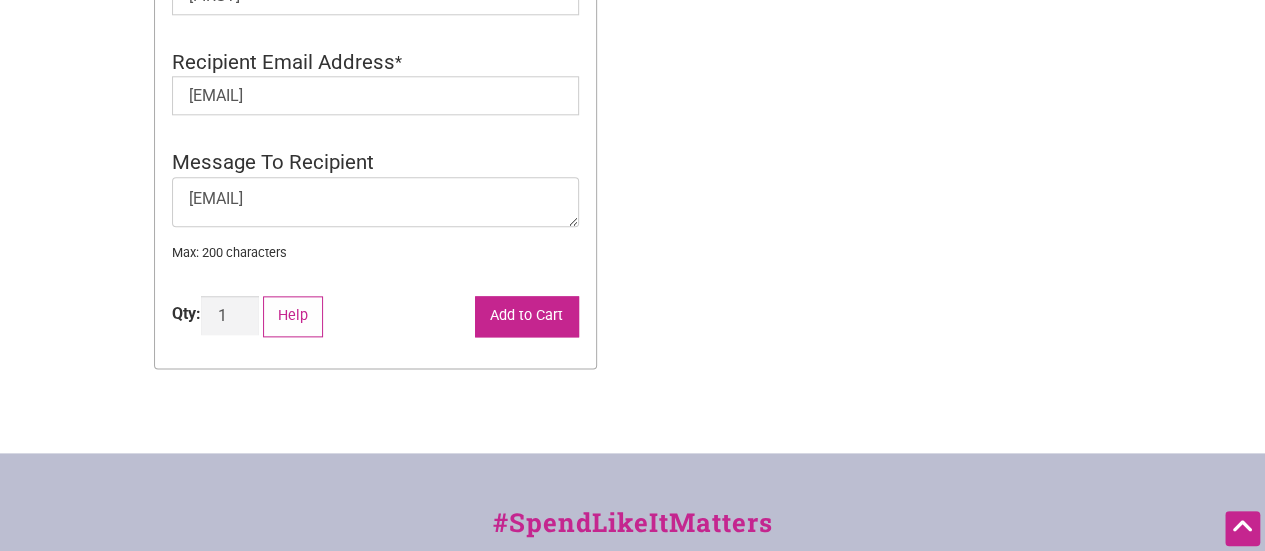 click on "Add to Cart" 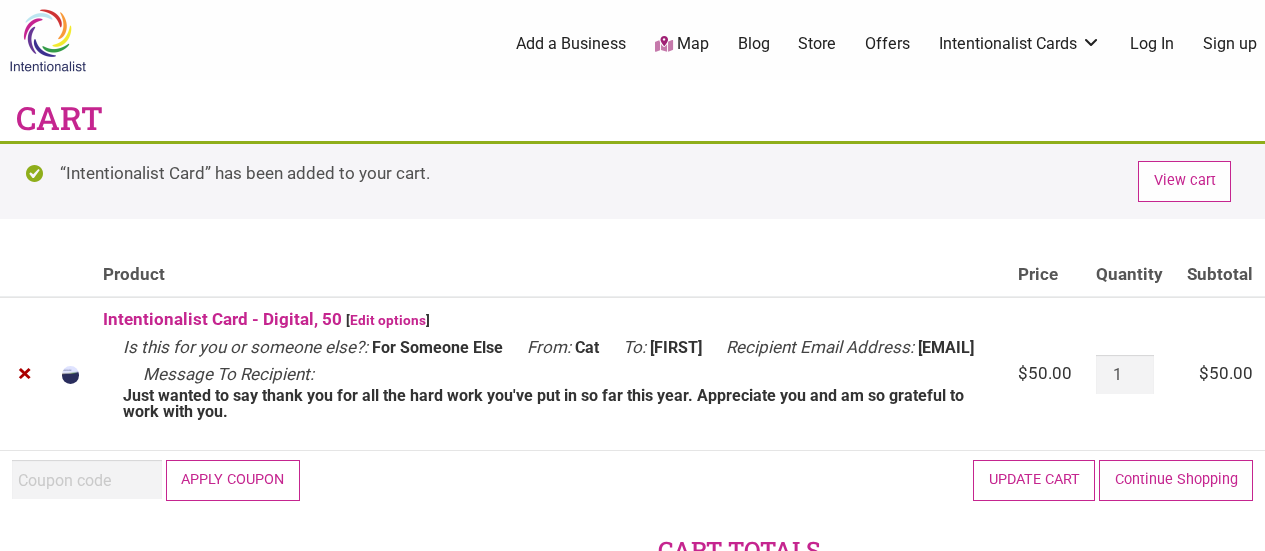 scroll, scrollTop: 0, scrollLeft: 0, axis: both 